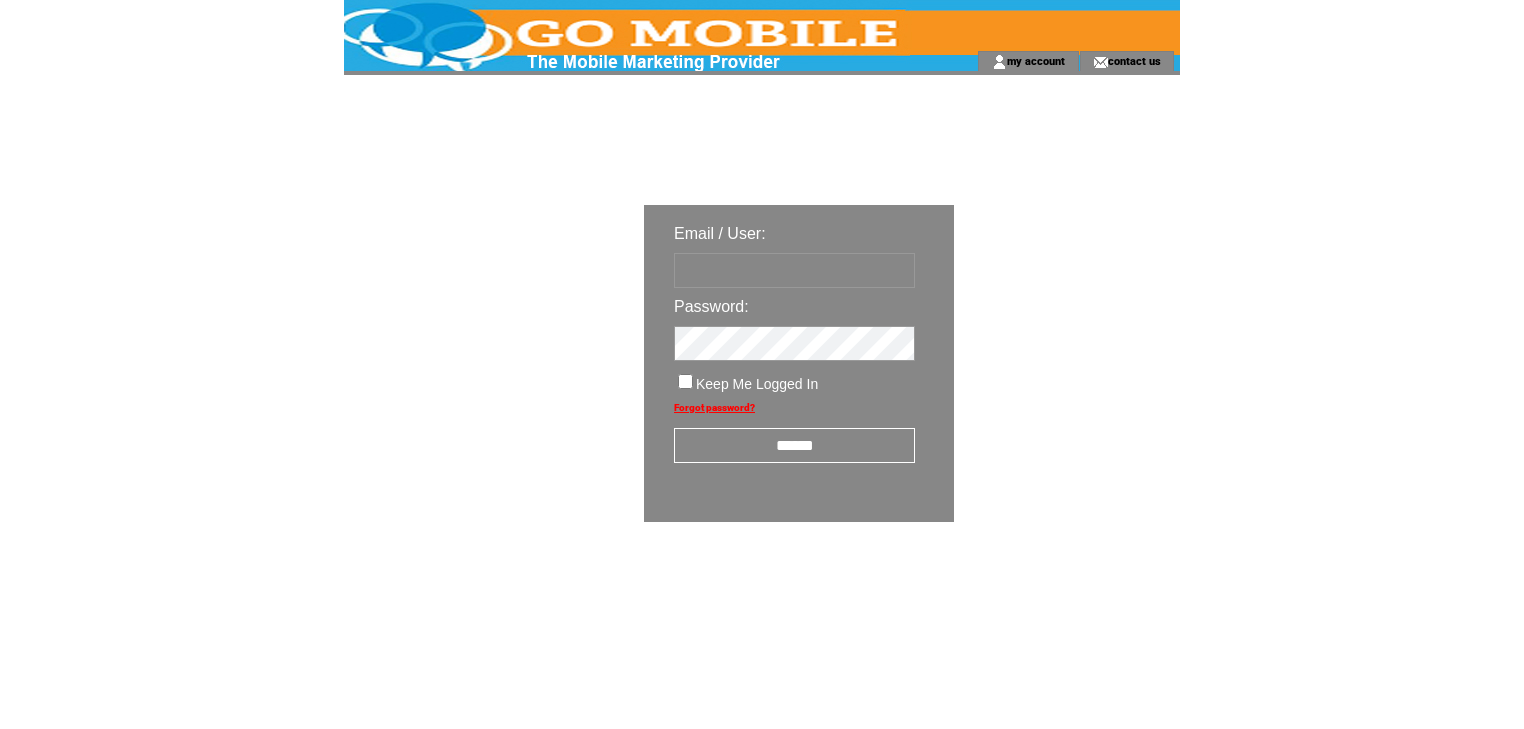 scroll, scrollTop: 0, scrollLeft: 0, axis: both 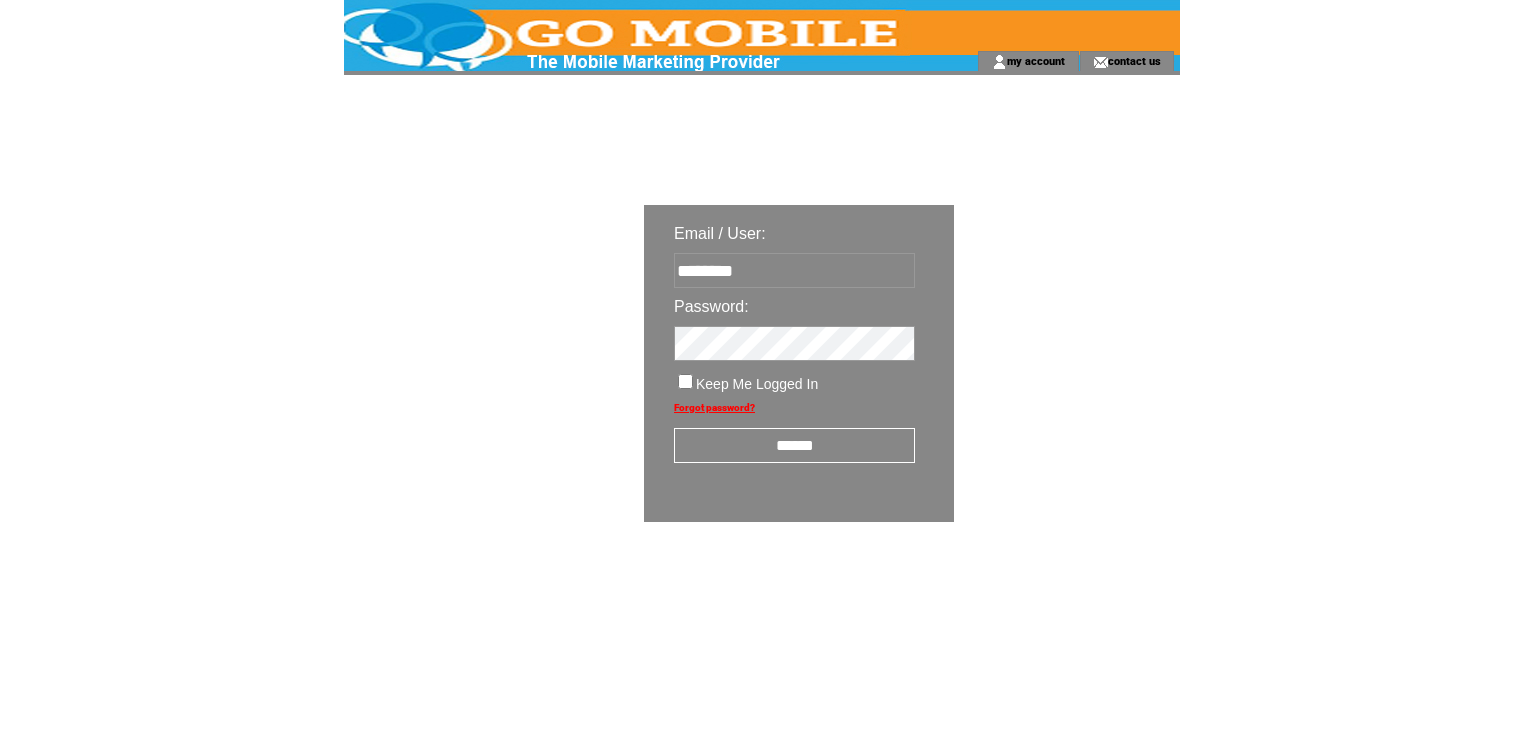 click on "******" at bounding box center [794, 445] 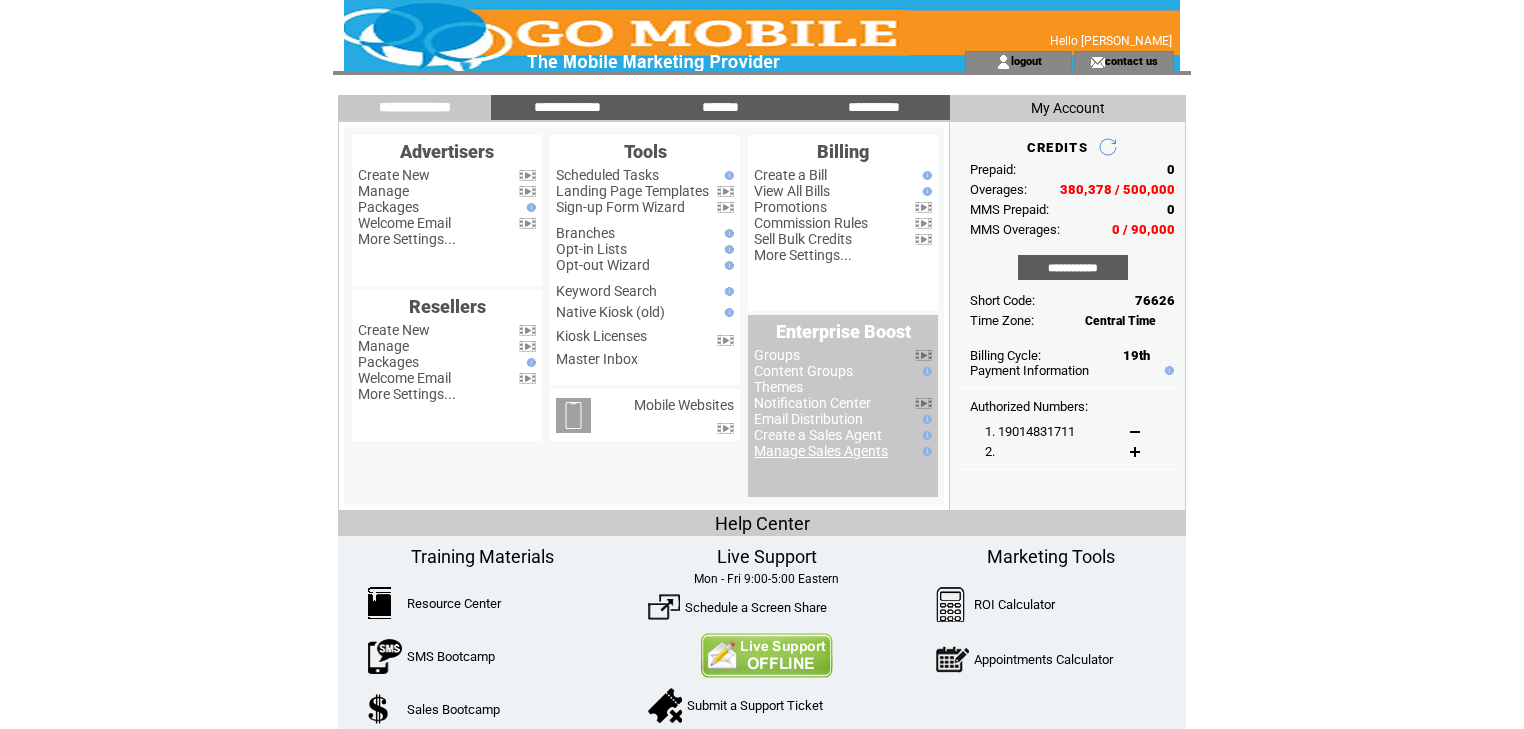 scroll, scrollTop: 0, scrollLeft: 0, axis: both 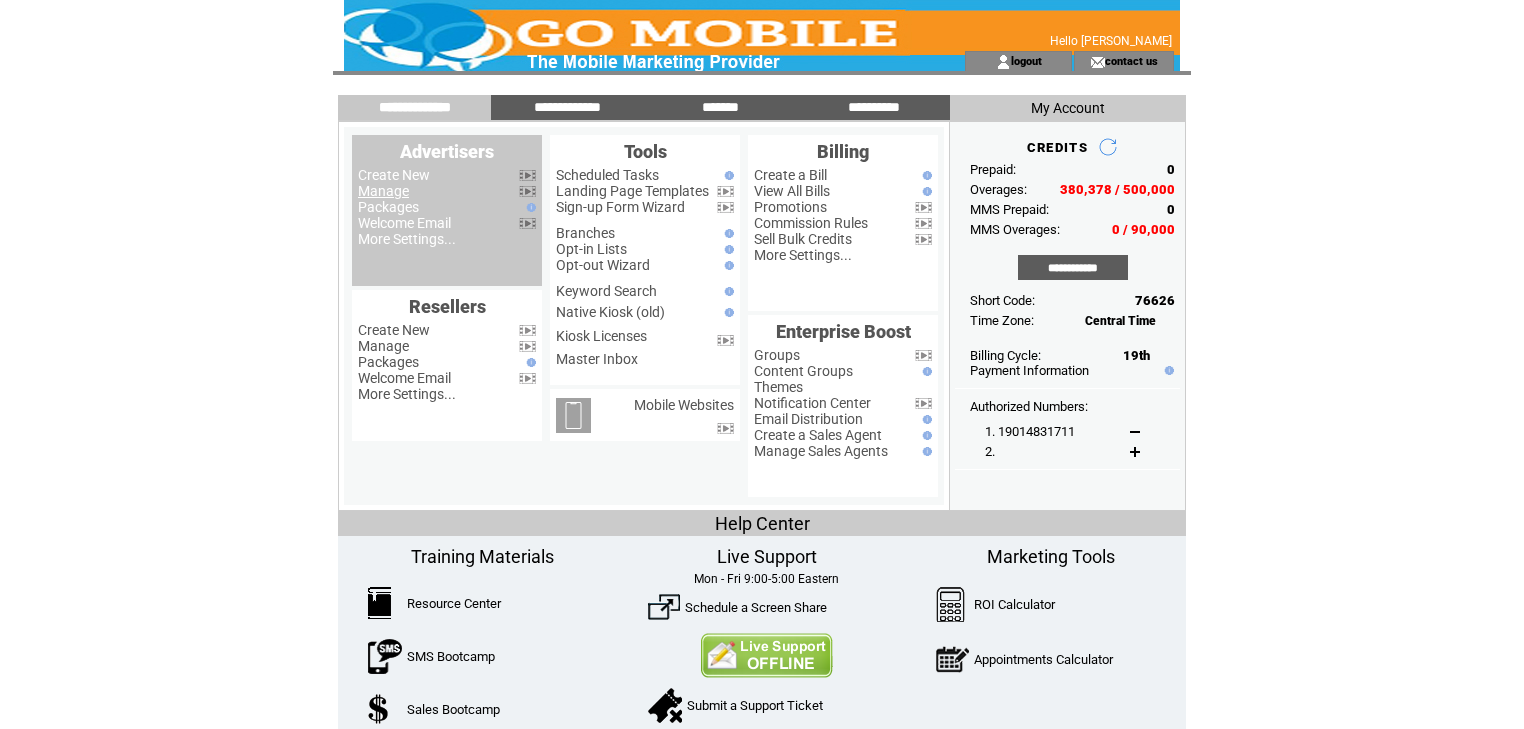 click on "Manage" at bounding box center (383, 191) 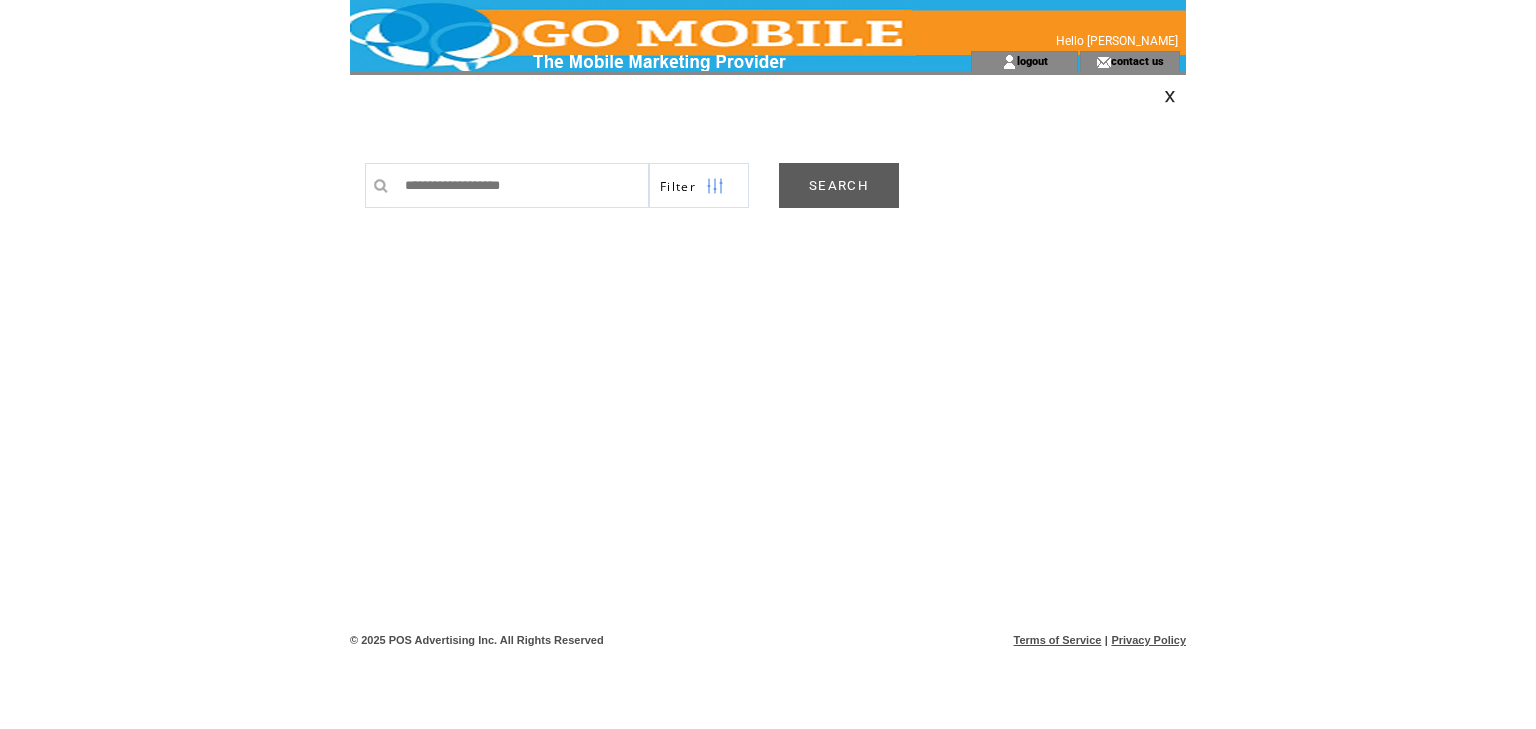 scroll, scrollTop: 0, scrollLeft: 0, axis: both 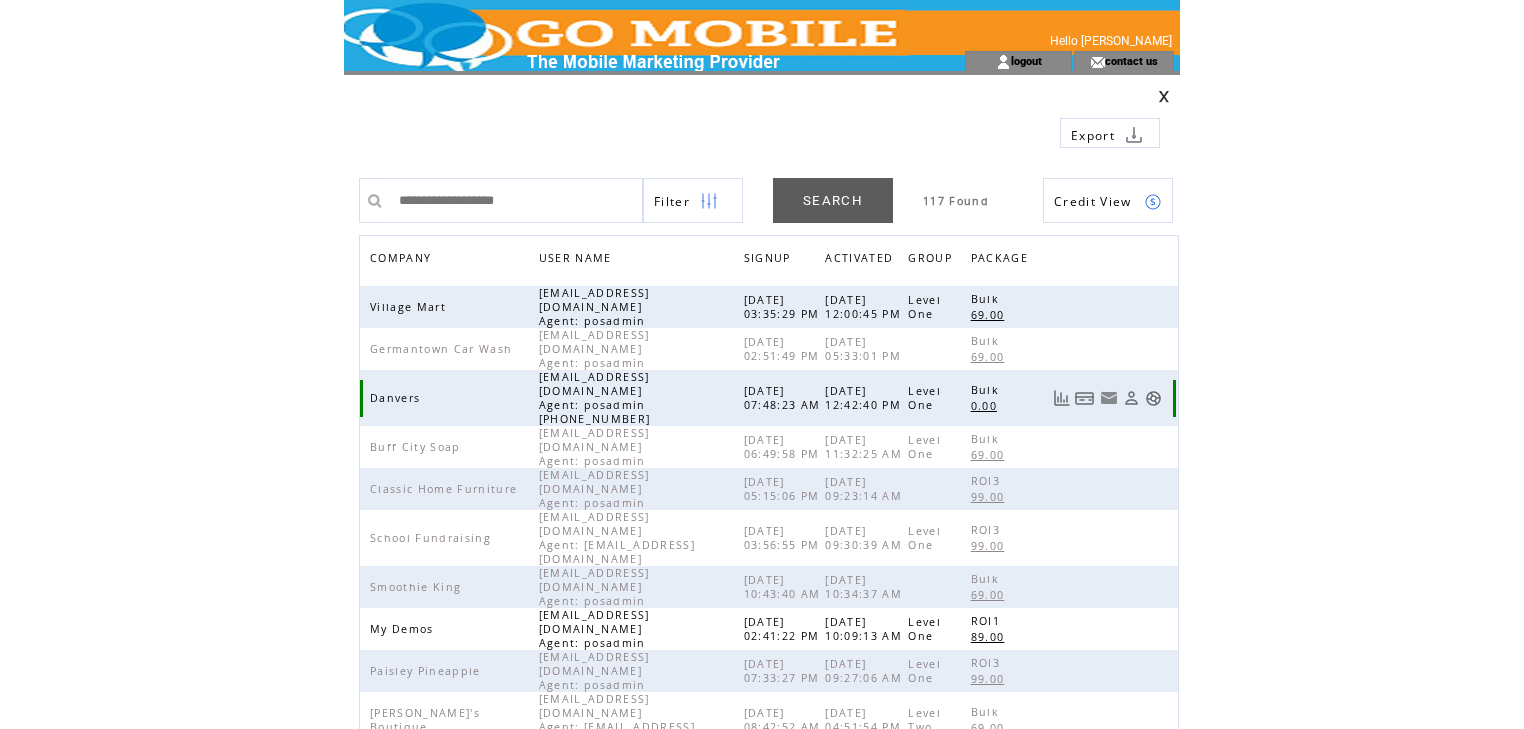 click at bounding box center [1153, 398] 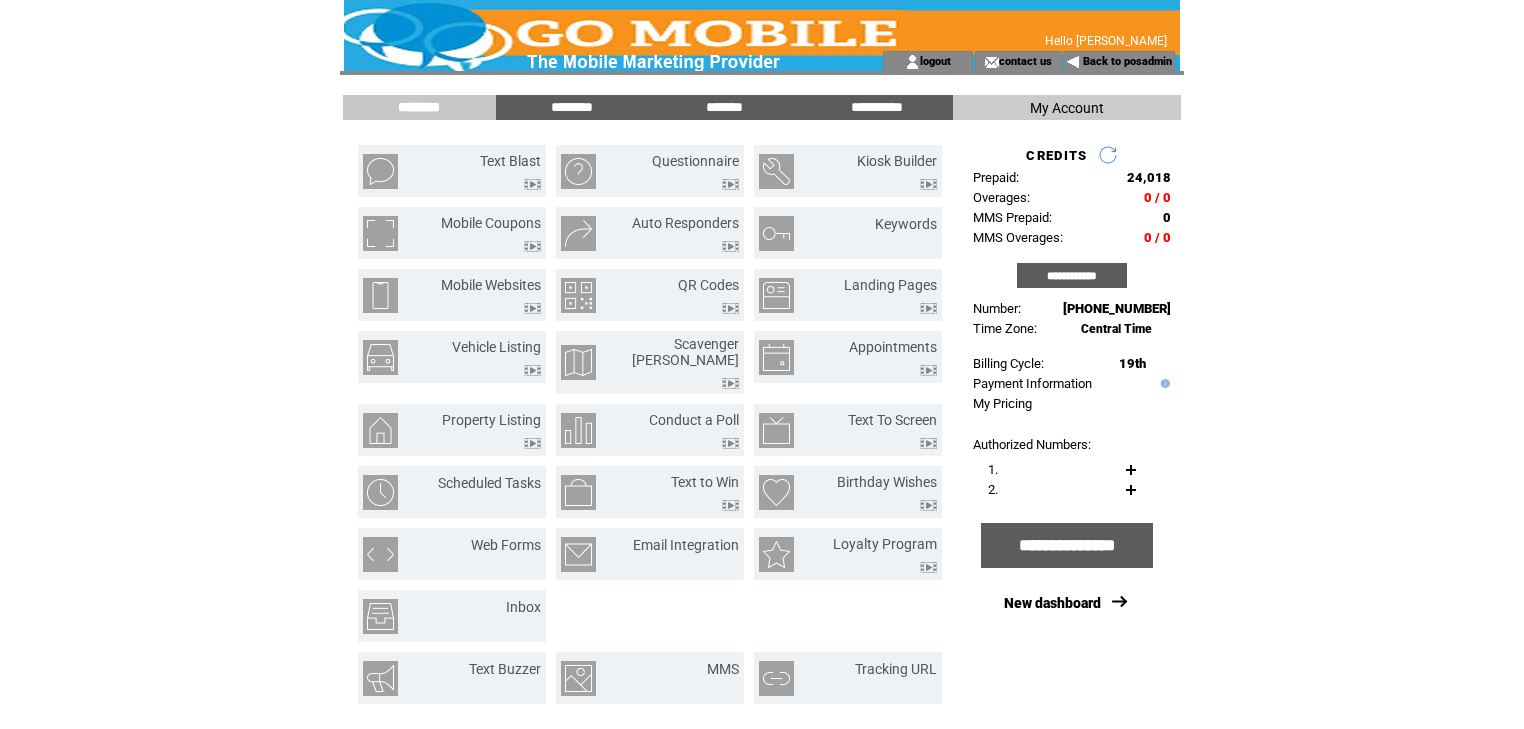 scroll, scrollTop: 0, scrollLeft: 0, axis: both 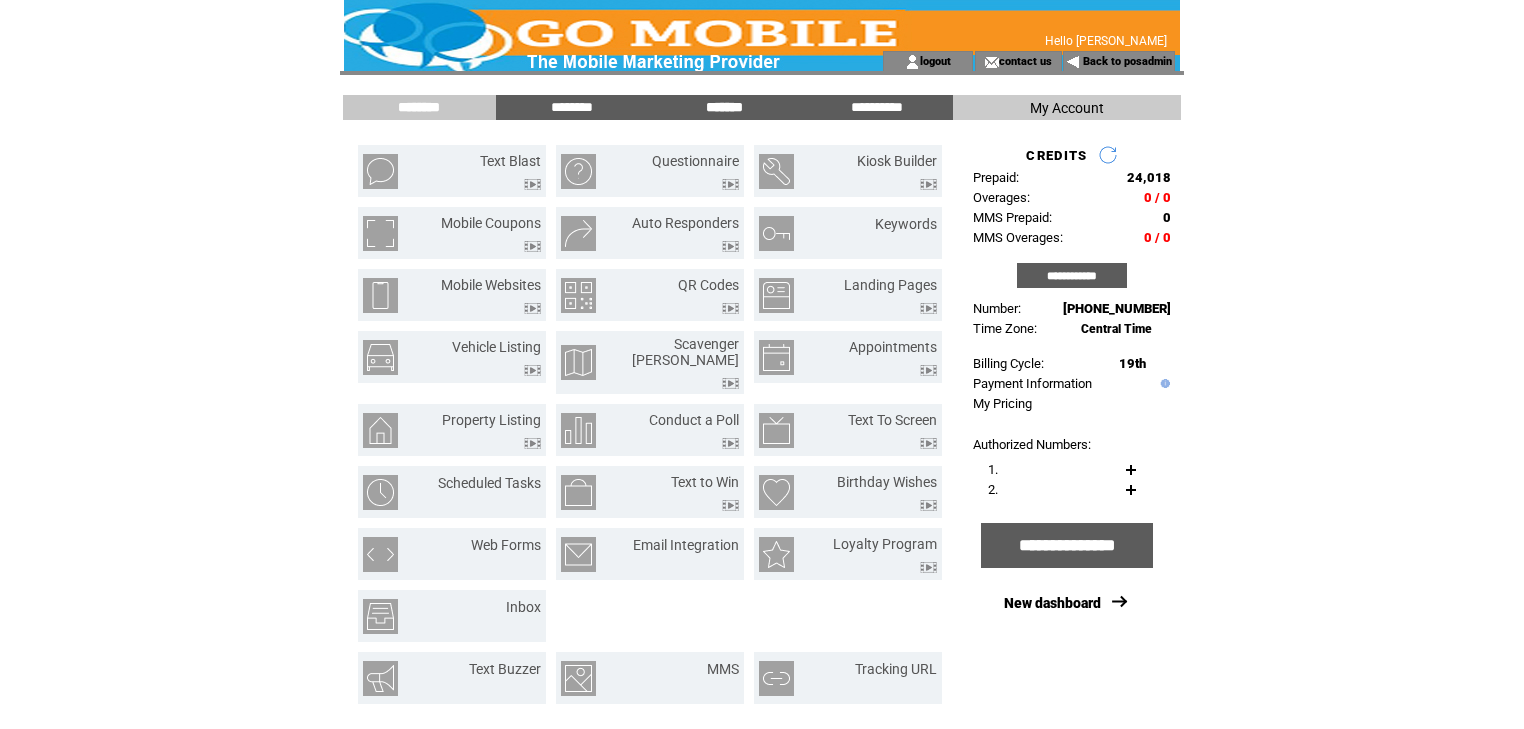 click on "*******" at bounding box center (724, 107) 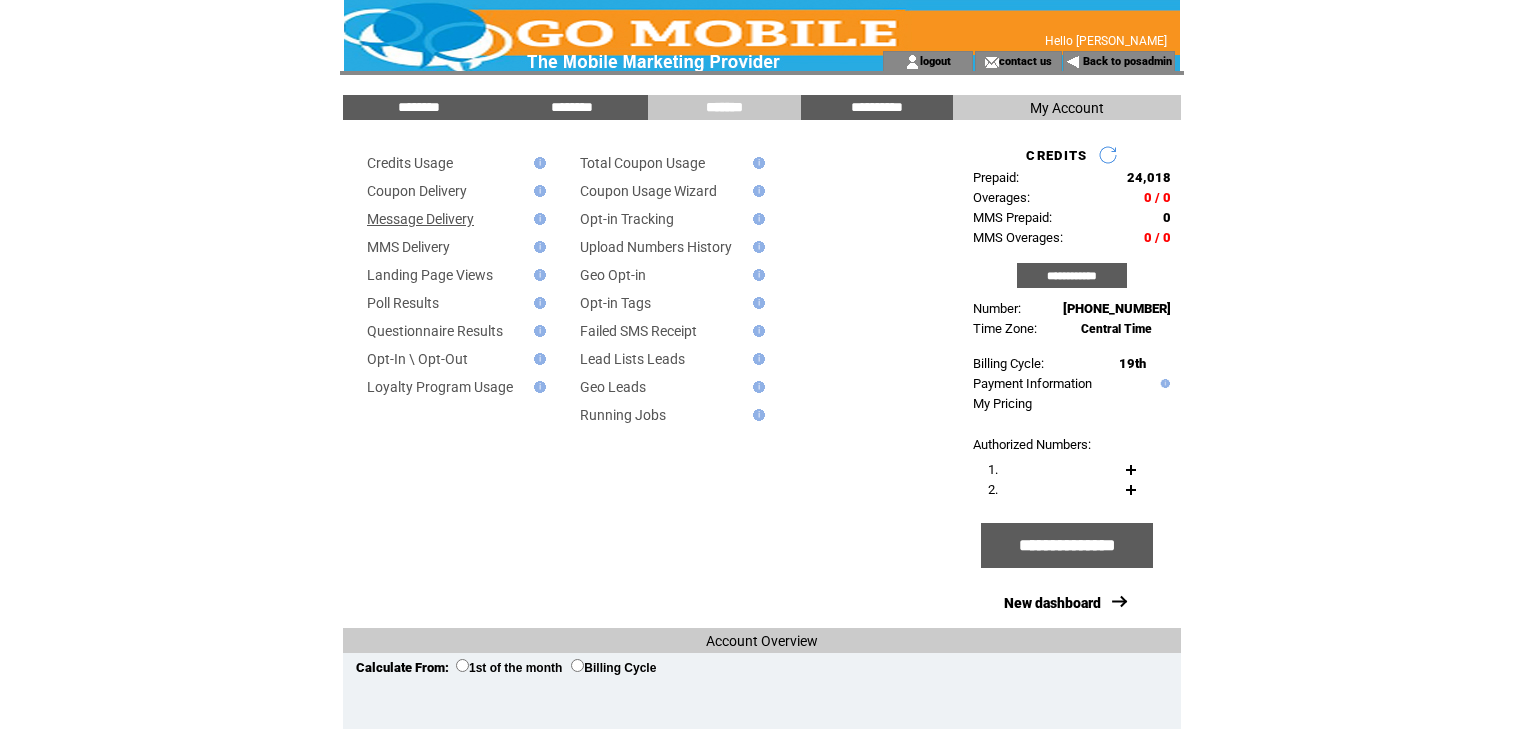 click on "Message Delivery" at bounding box center (420, 219) 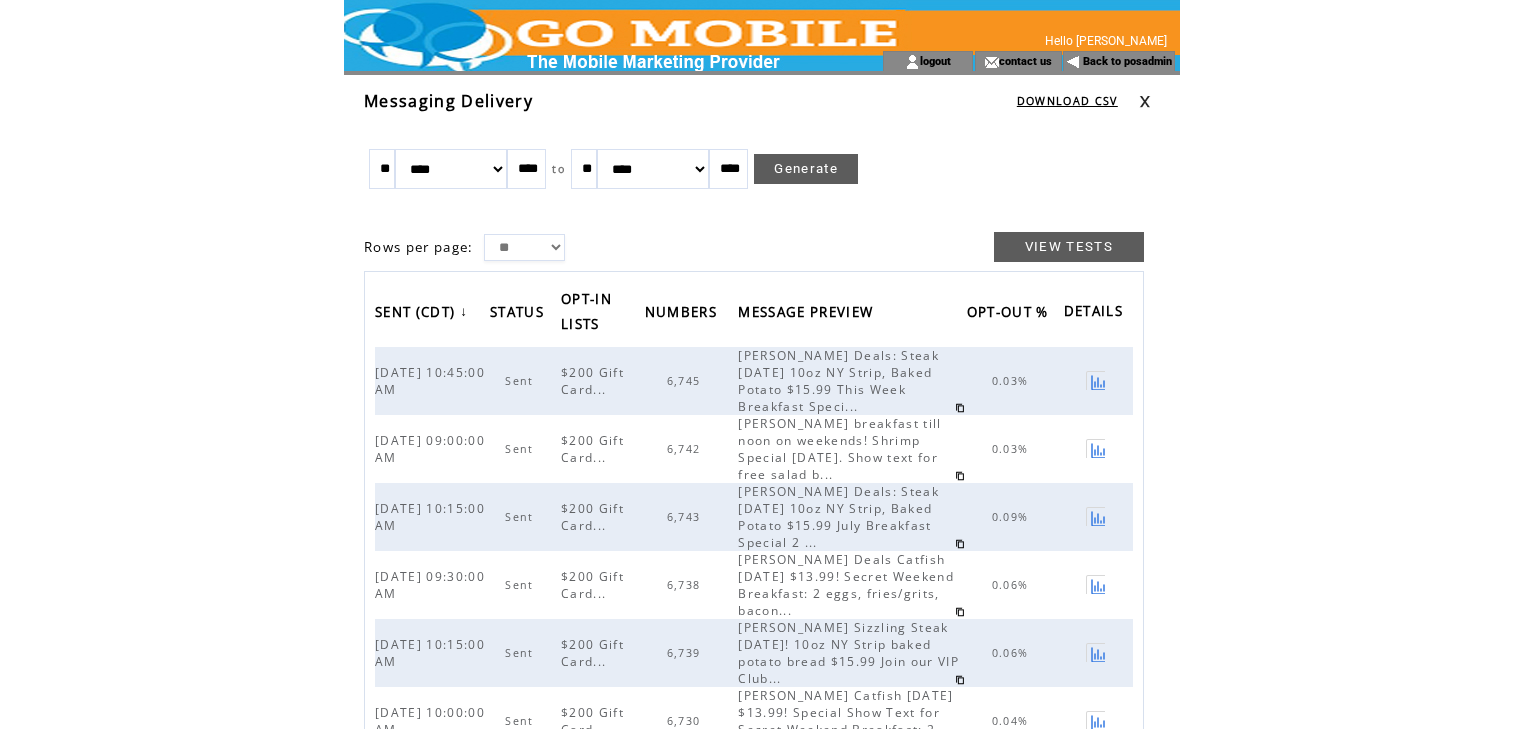 scroll, scrollTop: 0, scrollLeft: 0, axis: both 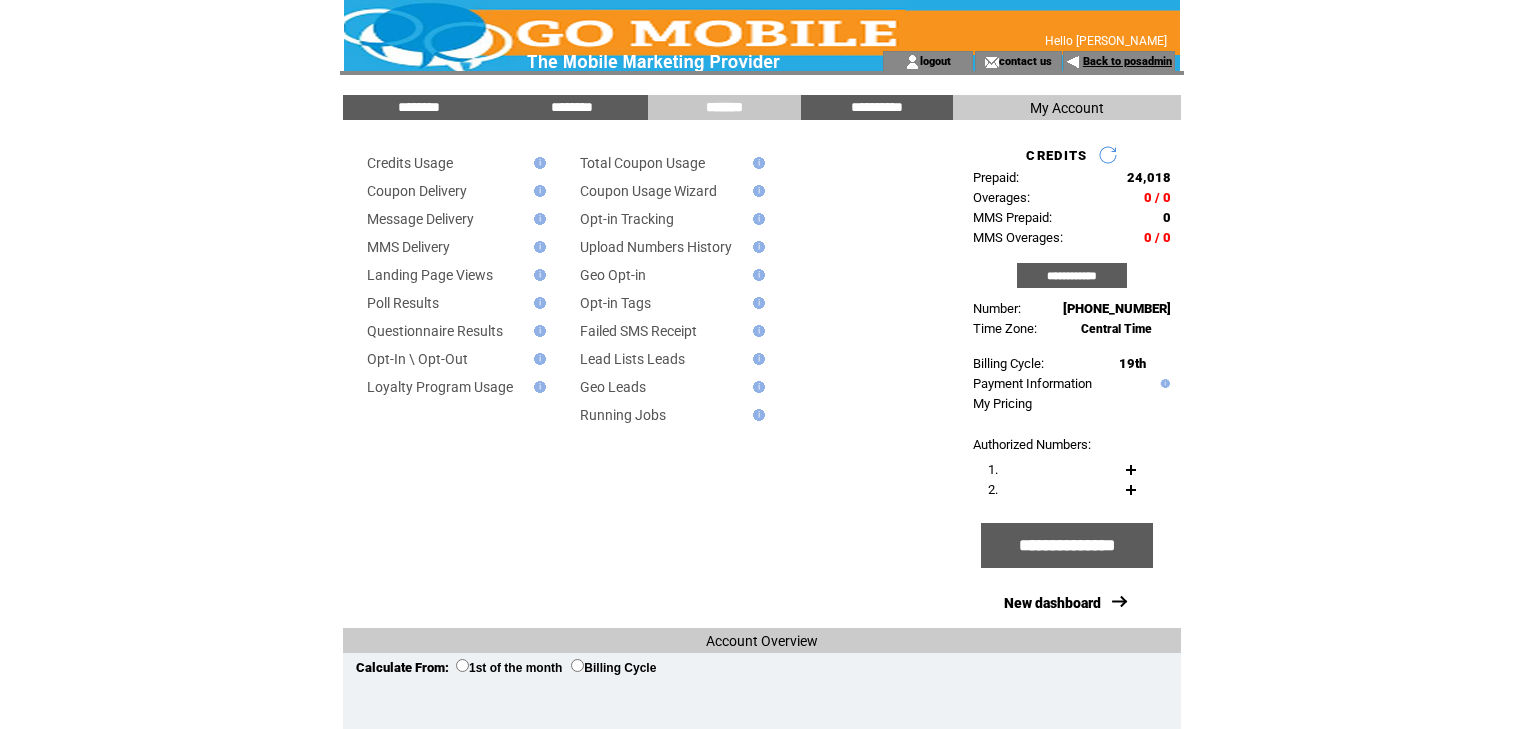click on "Back to posadmin" at bounding box center [1127, 61] 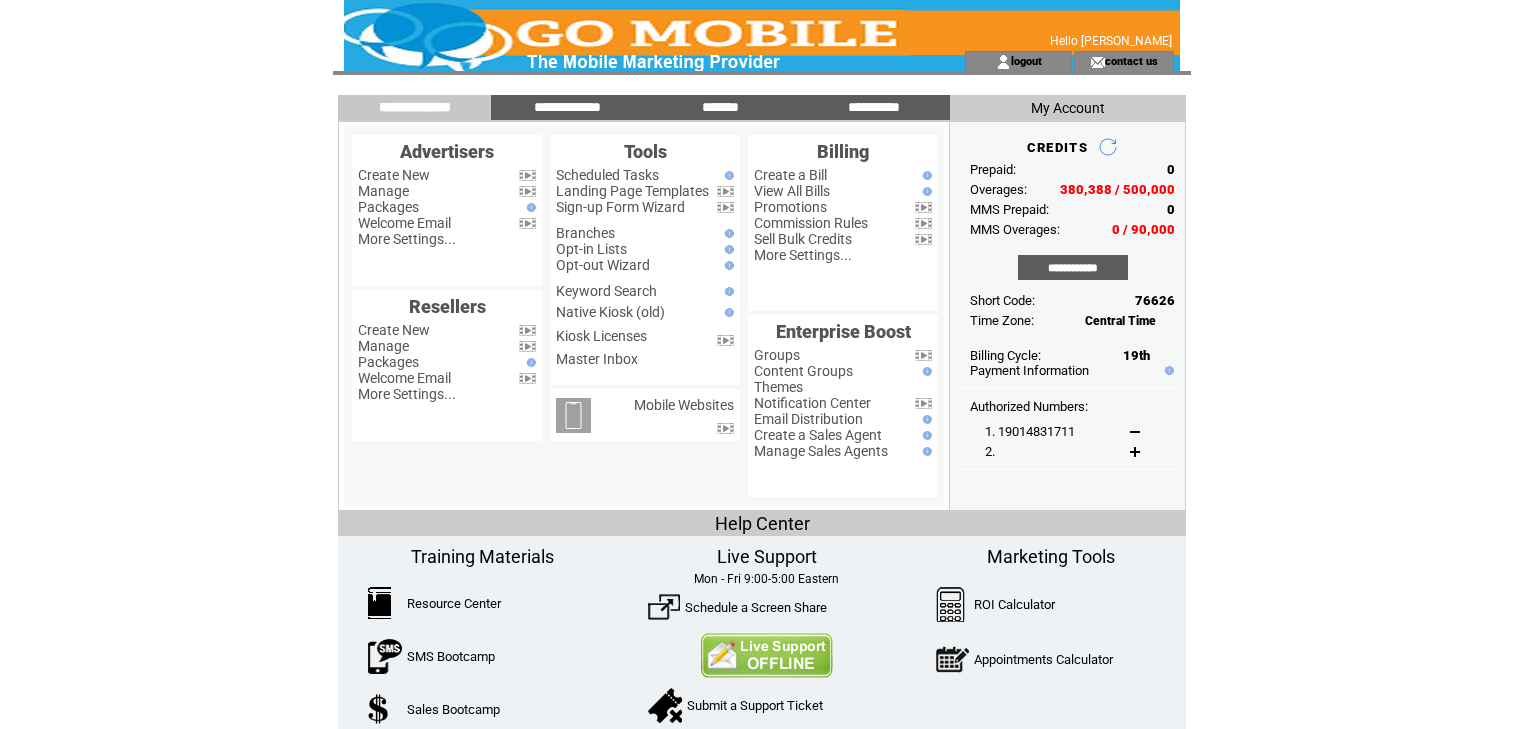 scroll, scrollTop: 0, scrollLeft: 0, axis: both 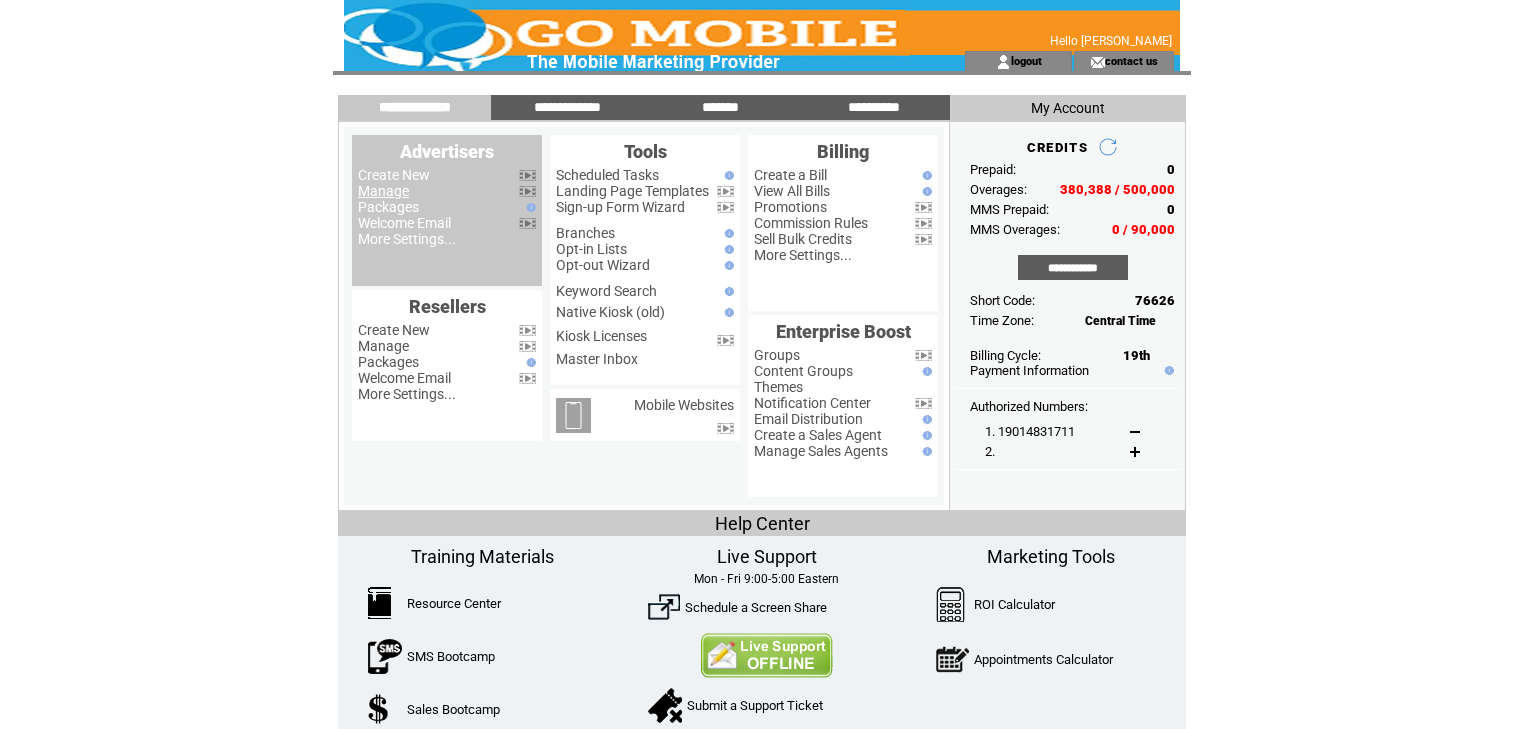 click on "Manage" at bounding box center [383, 191] 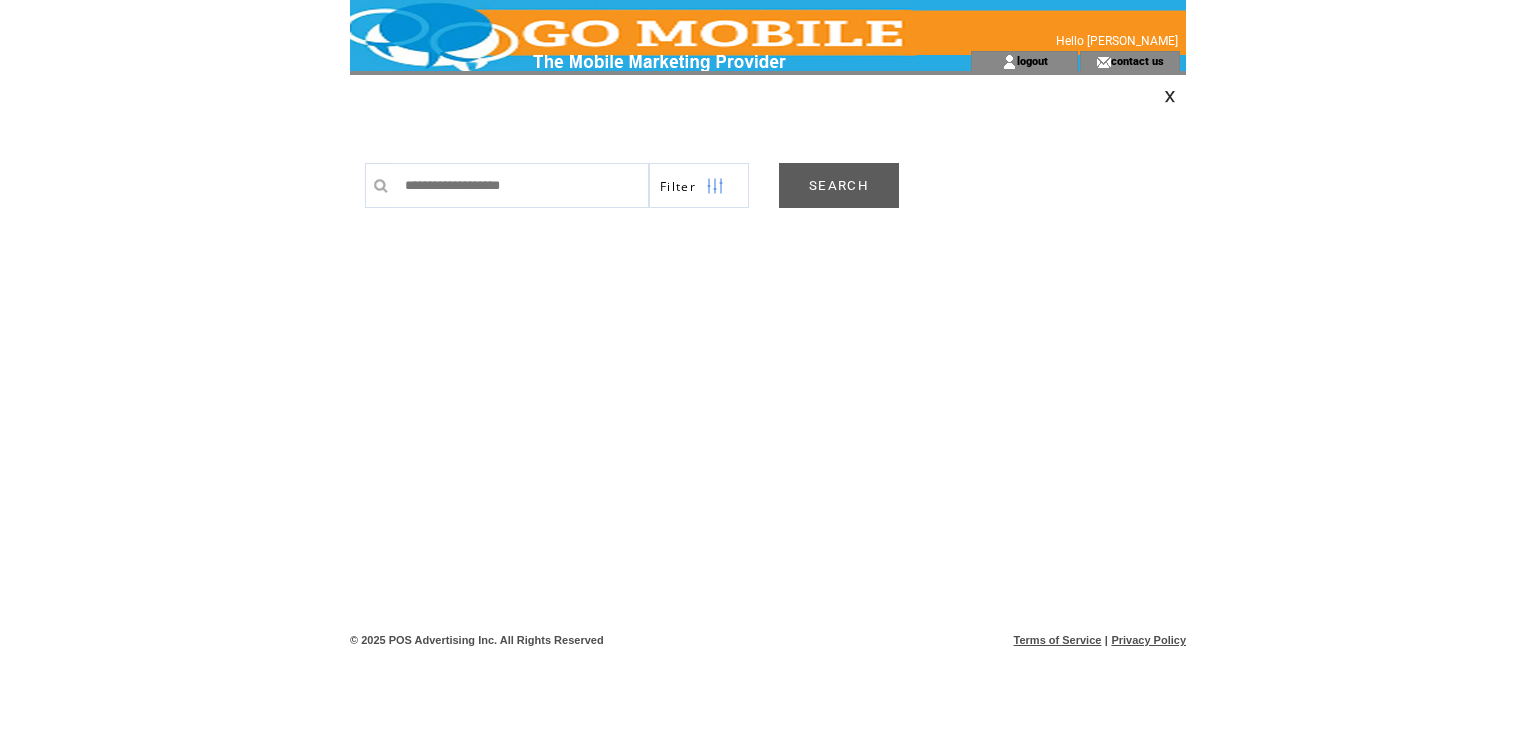 scroll, scrollTop: 0, scrollLeft: 0, axis: both 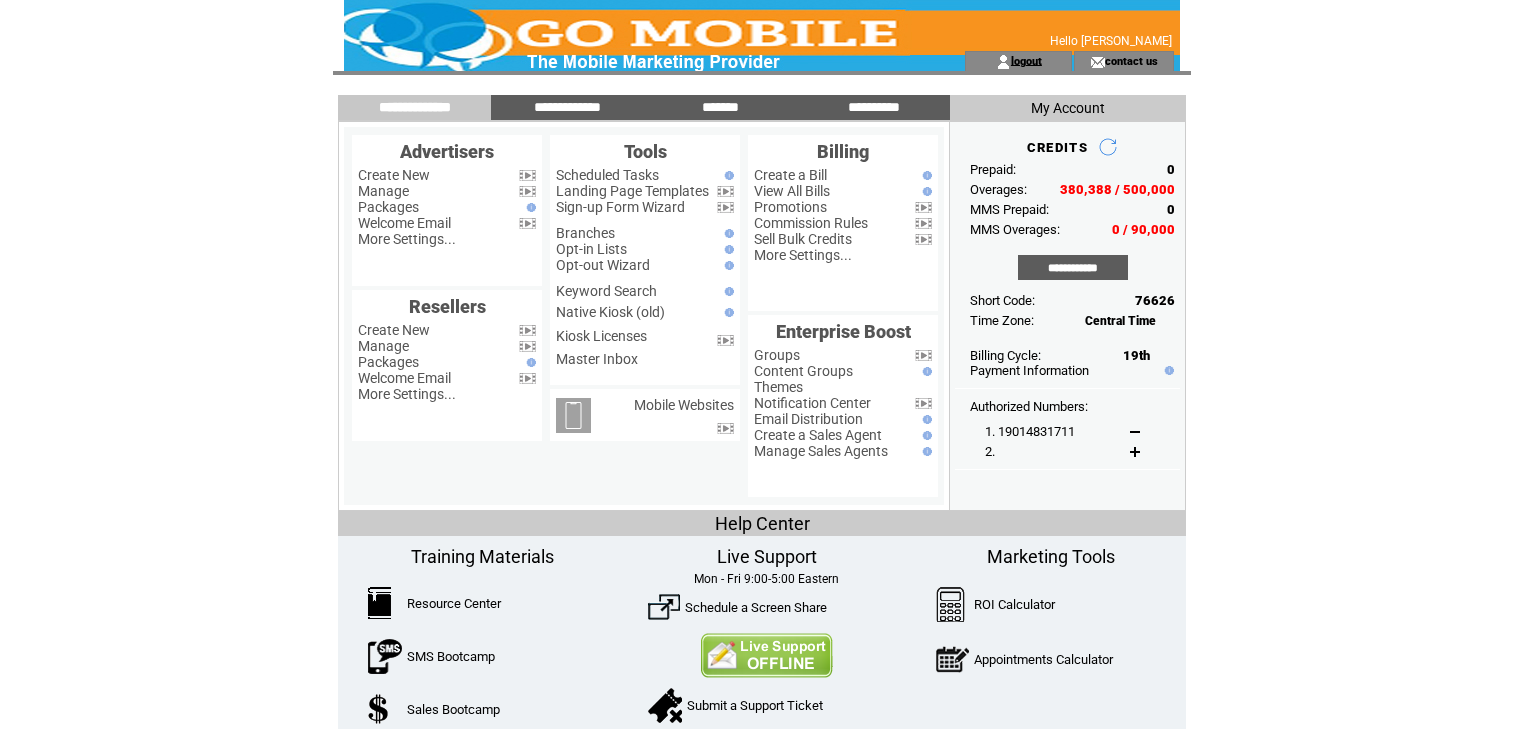 click on "logout" at bounding box center (1026, 60) 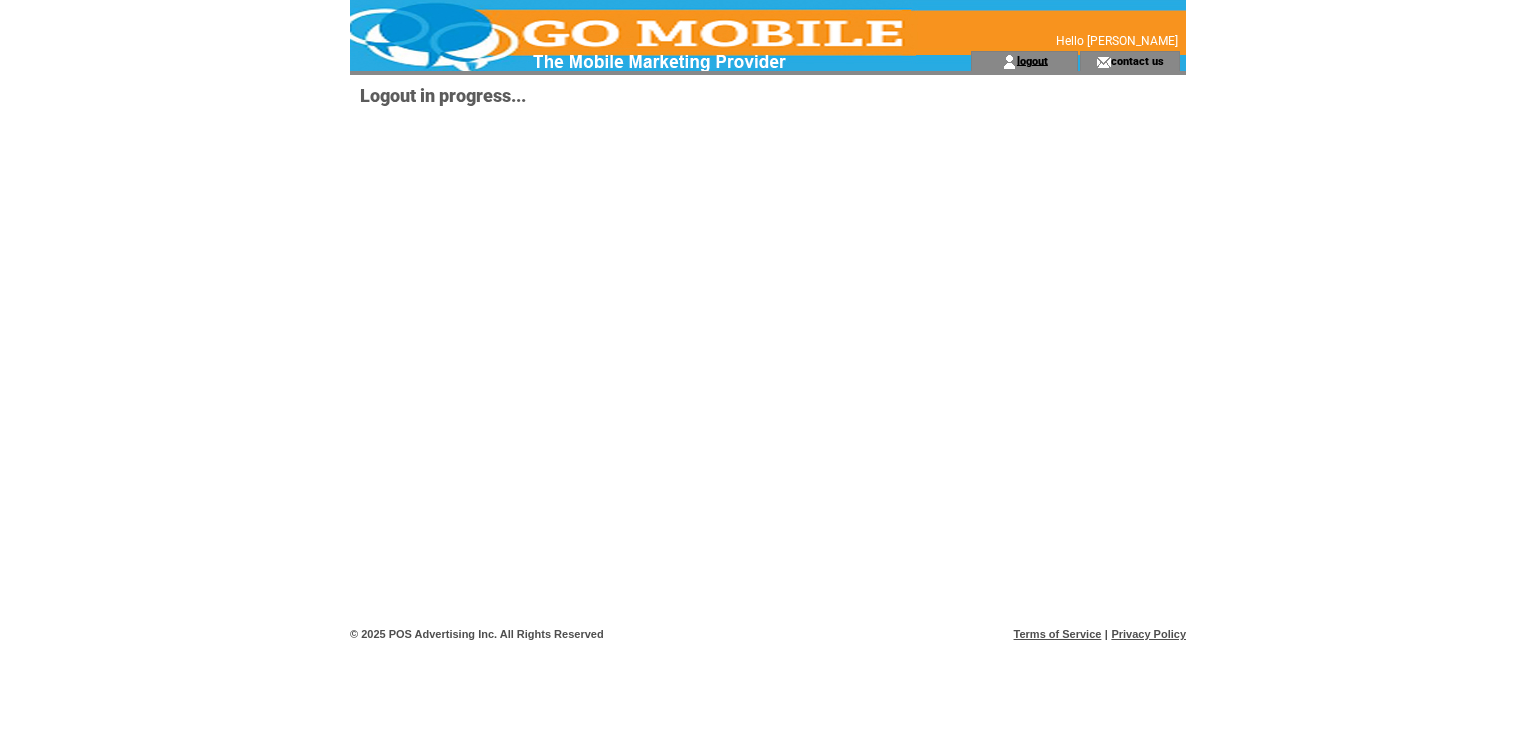scroll, scrollTop: 0, scrollLeft: 0, axis: both 